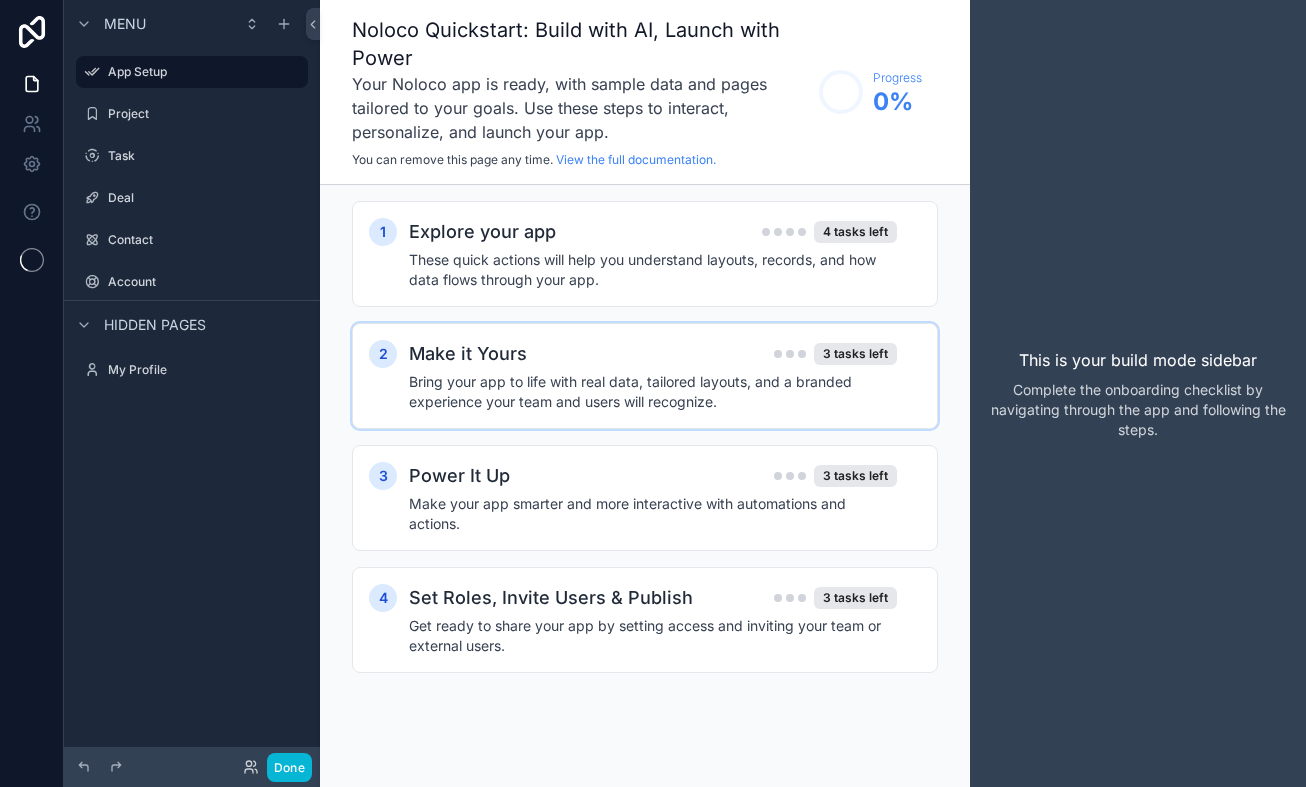 scroll, scrollTop: 0, scrollLeft: 0, axis: both 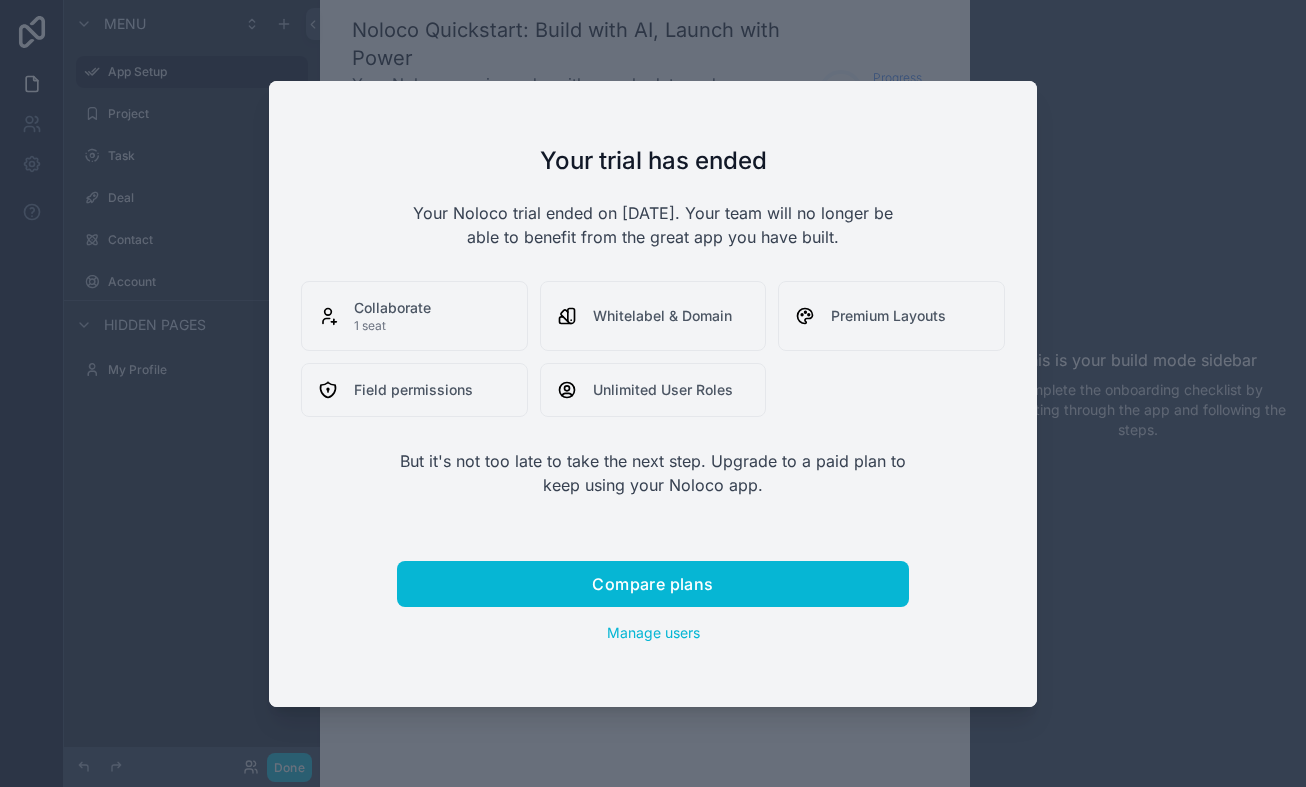 click on "Your trial has ended" at bounding box center [653, 161] 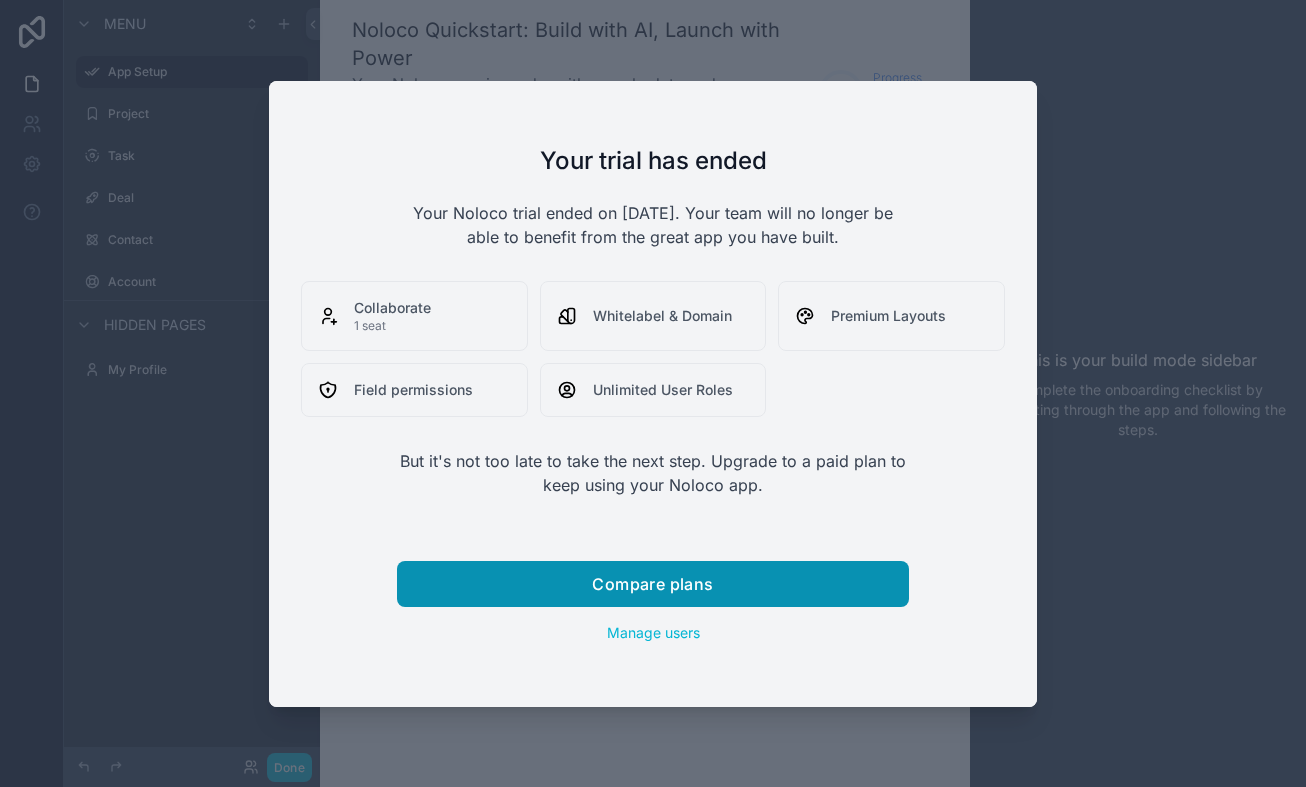 click on "Compare plans" at bounding box center [652, 584] 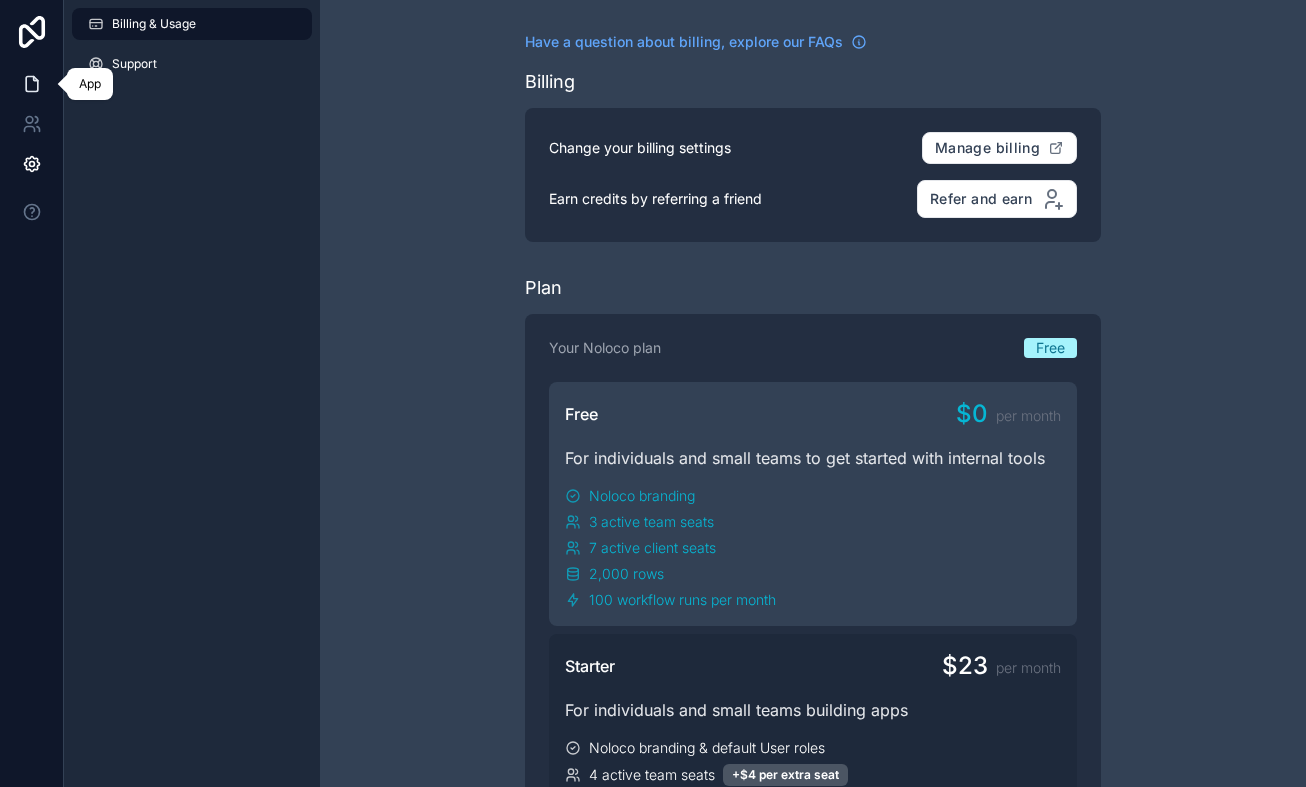 click 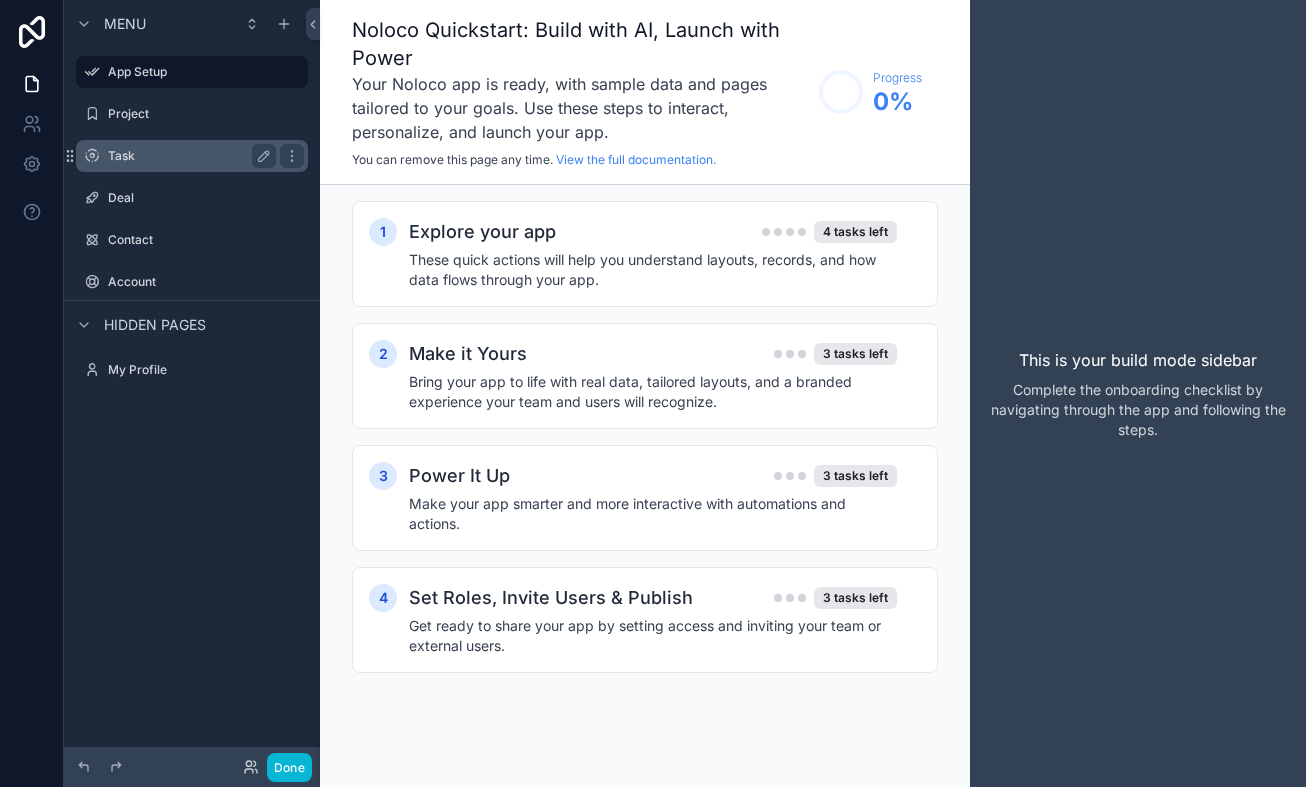 click on "Task" at bounding box center [188, 156] 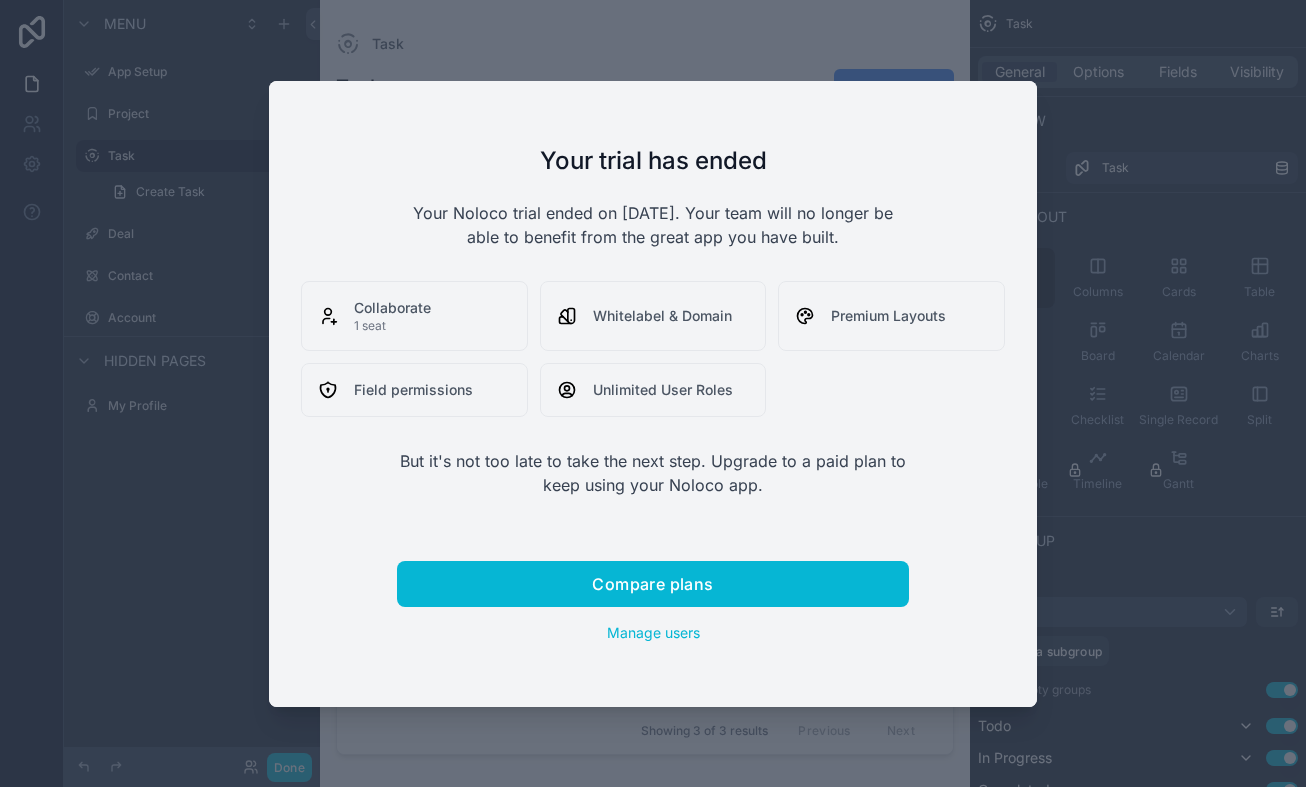 click at bounding box center (653, 393) 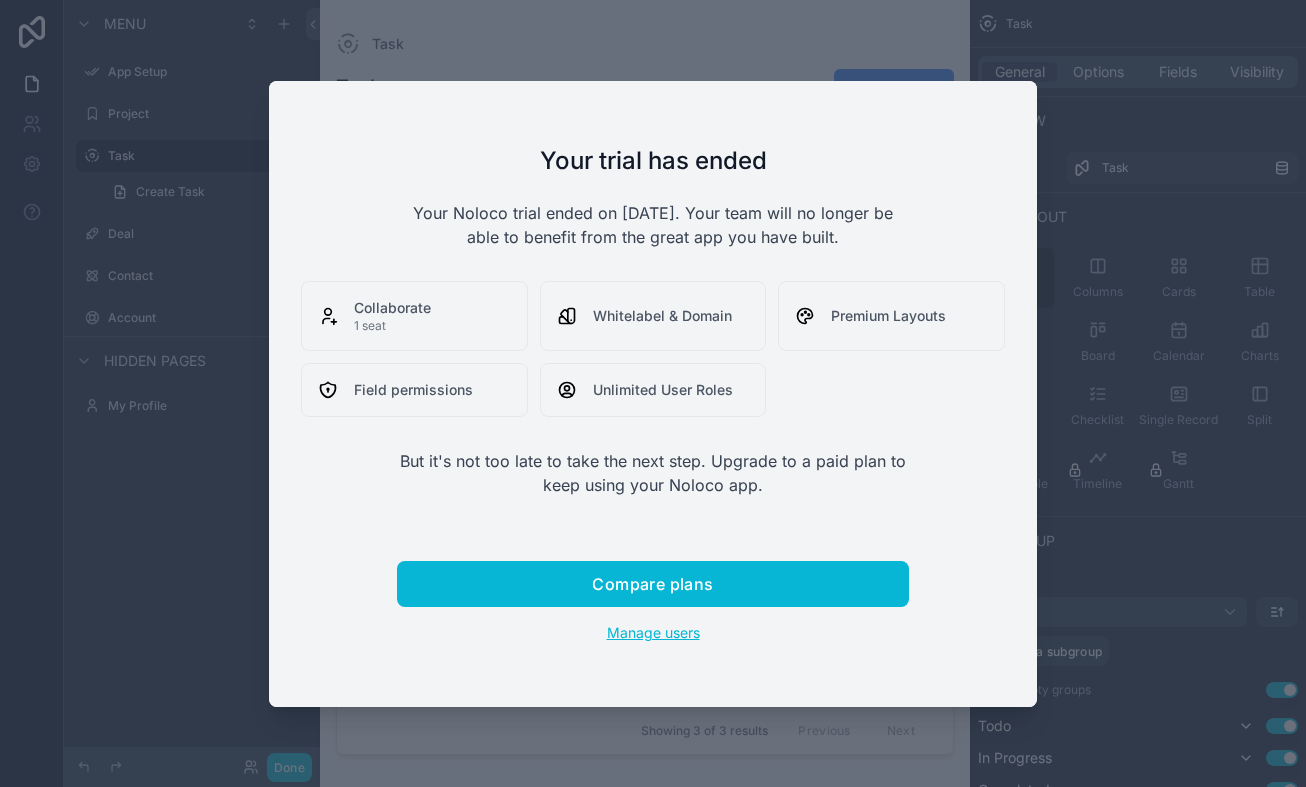 click on "Manage users" at bounding box center (653, 632) 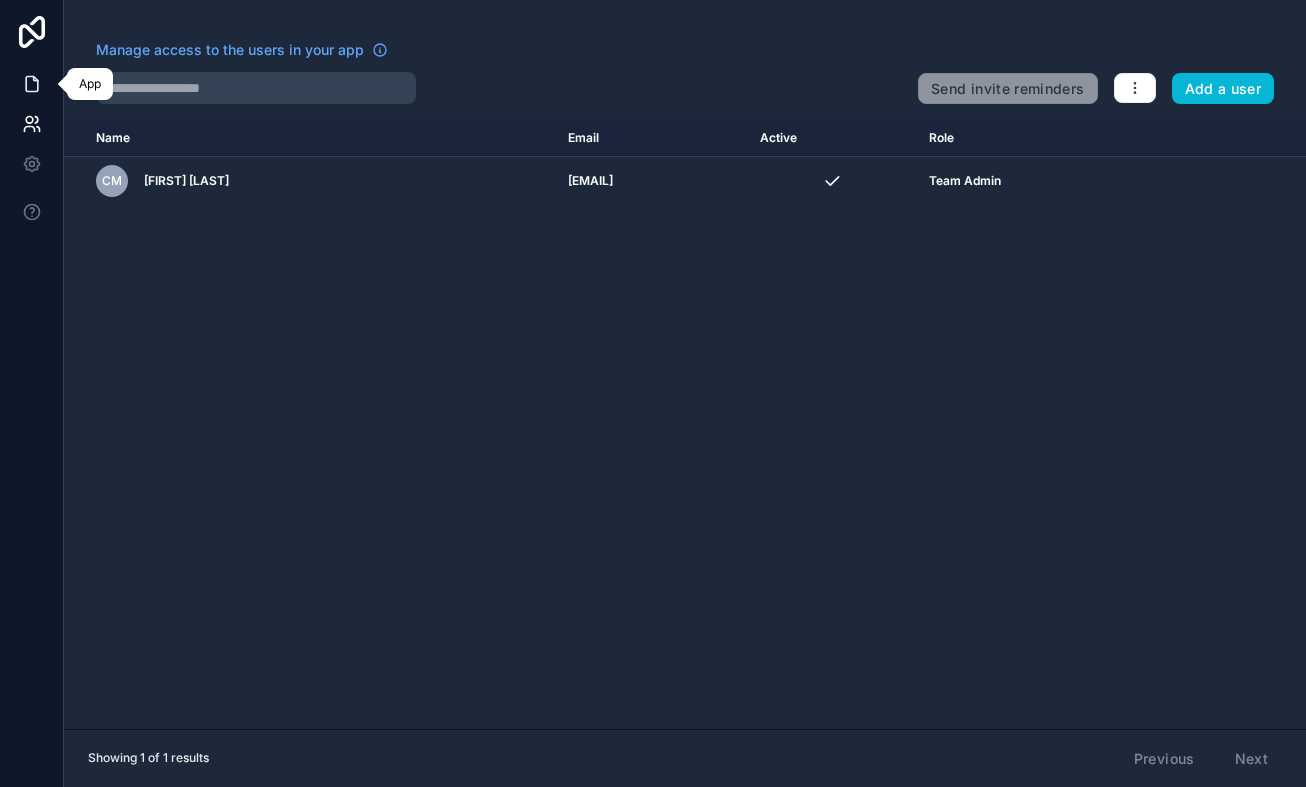 click 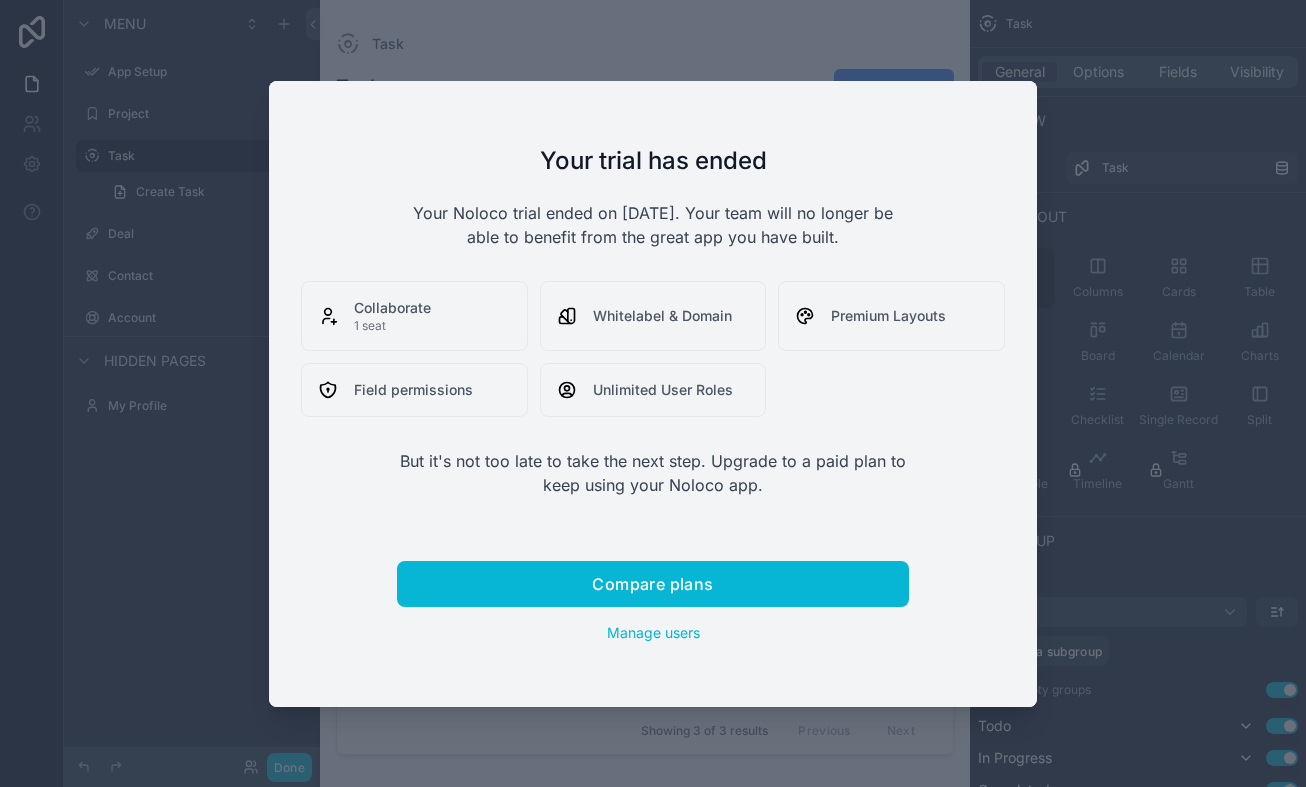click at bounding box center (653, 393) 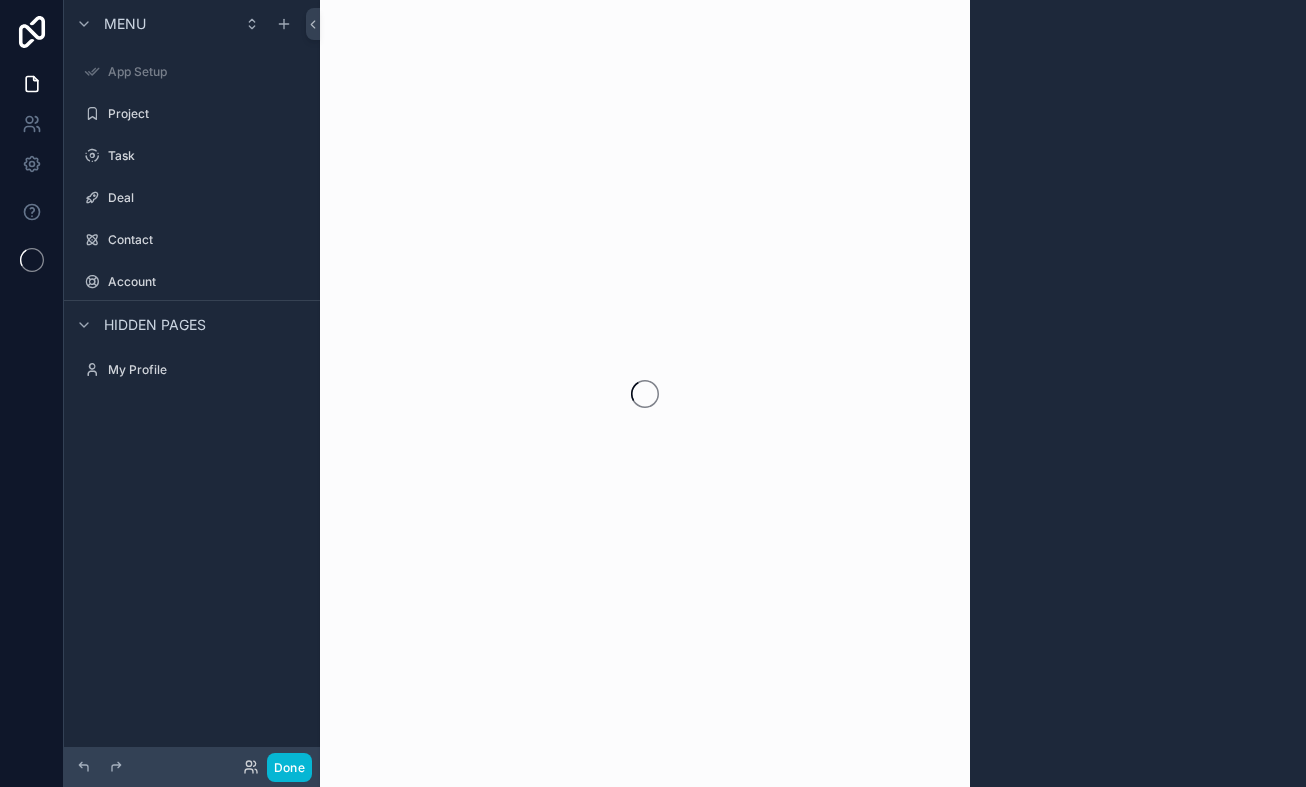 scroll, scrollTop: 0, scrollLeft: 0, axis: both 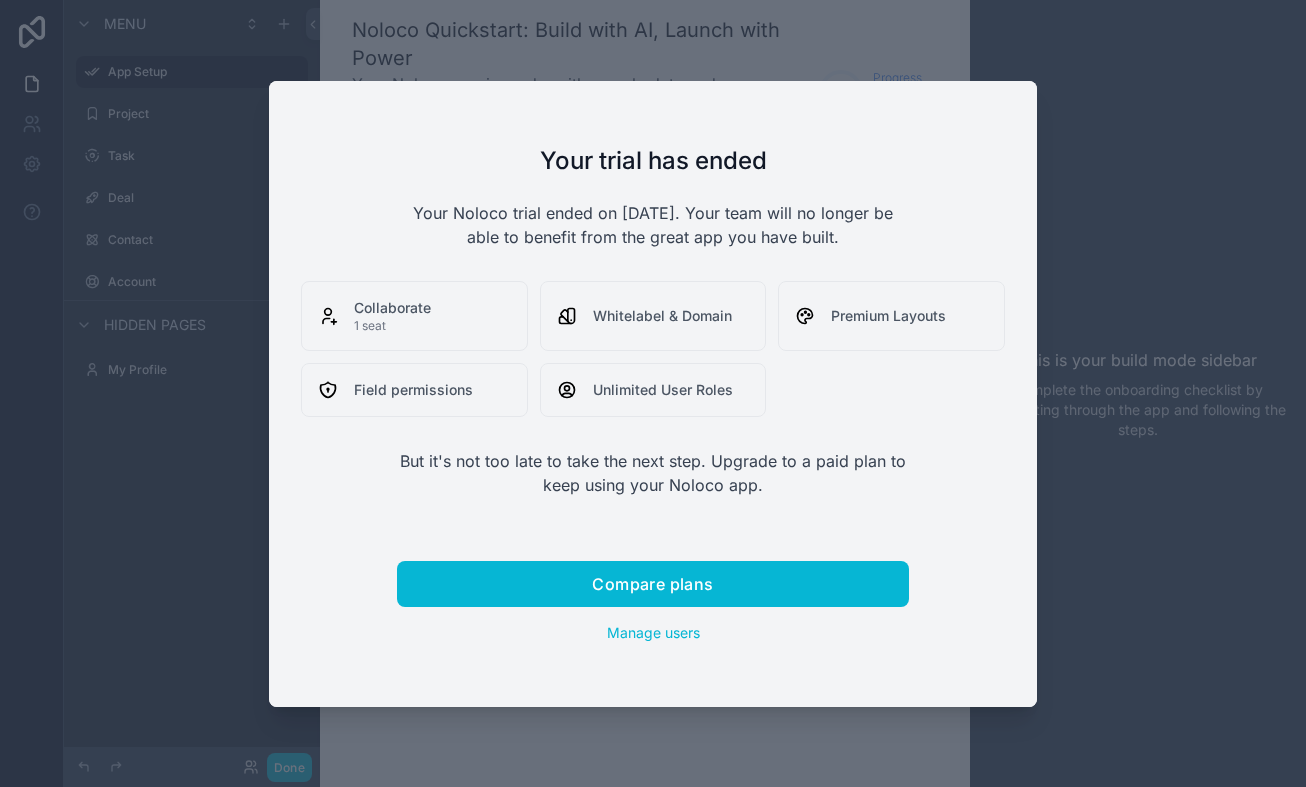 click at bounding box center [653, 393] 